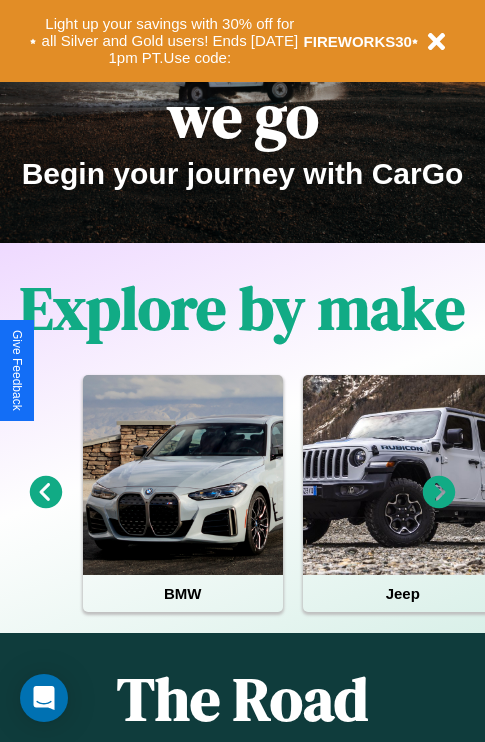 scroll, scrollTop: 0, scrollLeft: 0, axis: both 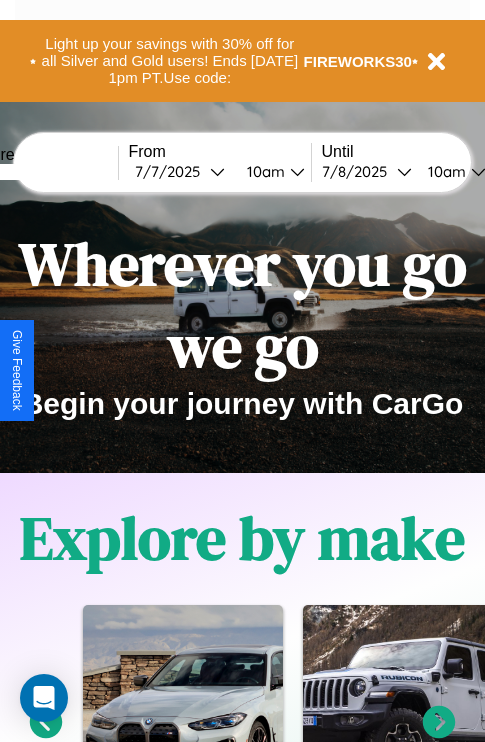click at bounding box center [43, 172] 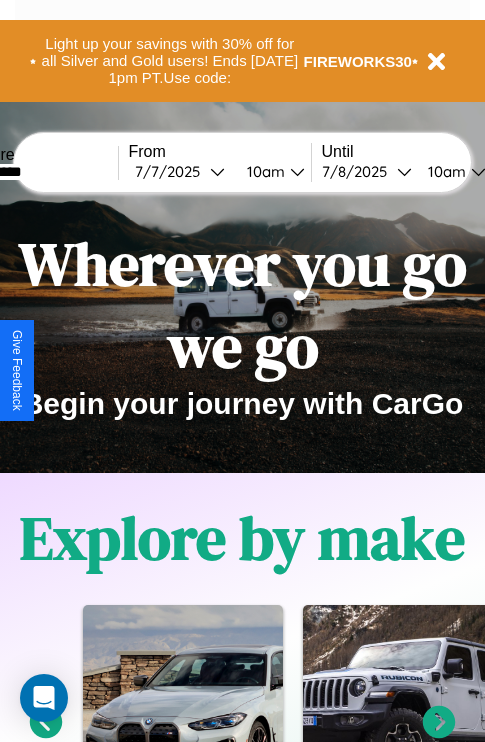 type on "*********" 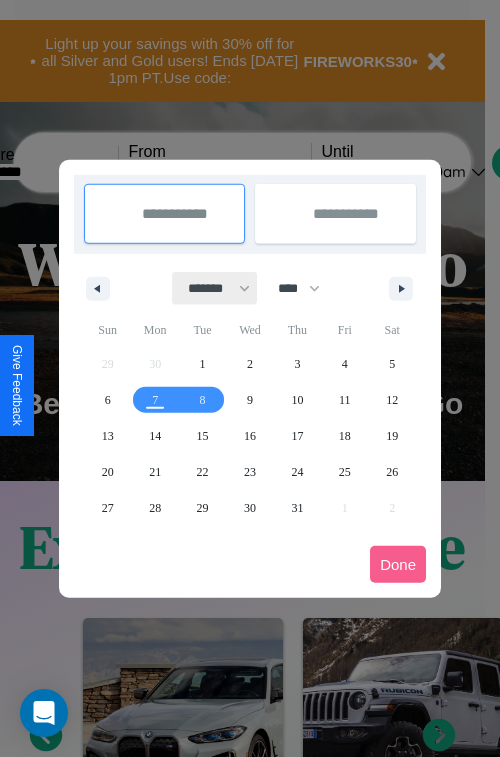 click on "******* ******** ***** ***** *** **** **** ****** ********* ******* ******** ********" at bounding box center [215, 288] 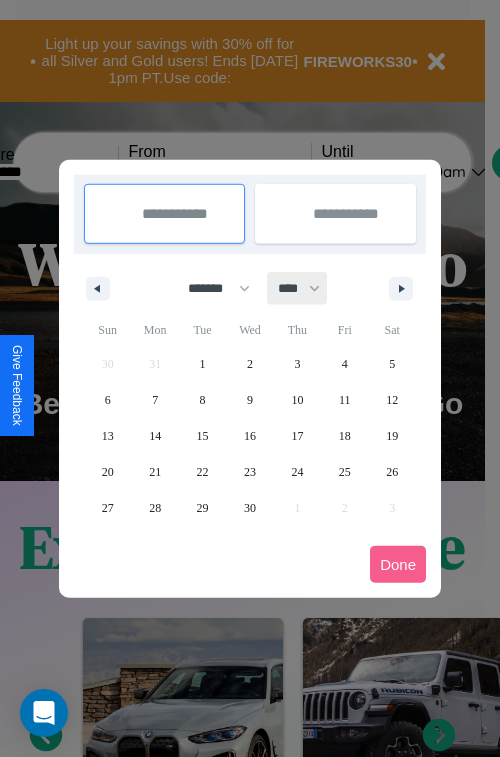 click on "**** **** **** **** **** **** **** **** **** **** **** **** **** **** **** **** **** **** **** **** **** **** **** **** **** **** **** **** **** **** **** **** **** **** **** **** **** **** **** **** **** **** **** **** **** **** **** **** **** **** **** **** **** **** **** **** **** **** **** **** **** **** **** **** **** **** **** **** **** **** **** **** **** **** **** **** **** **** **** **** **** **** **** **** **** **** **** **** **** **** **** **** **** **** **** **** **** **** **** **** **** **** **** **** **** **** **** **** **** **** **** **** **** **** **** **** **** **** **** **** ****" at bounding box center (298, 288) 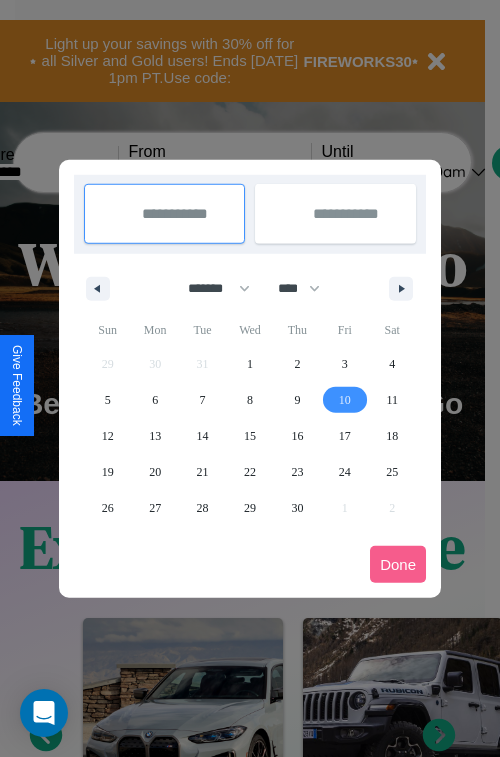 click on "10" at bounding box center (345, 400) 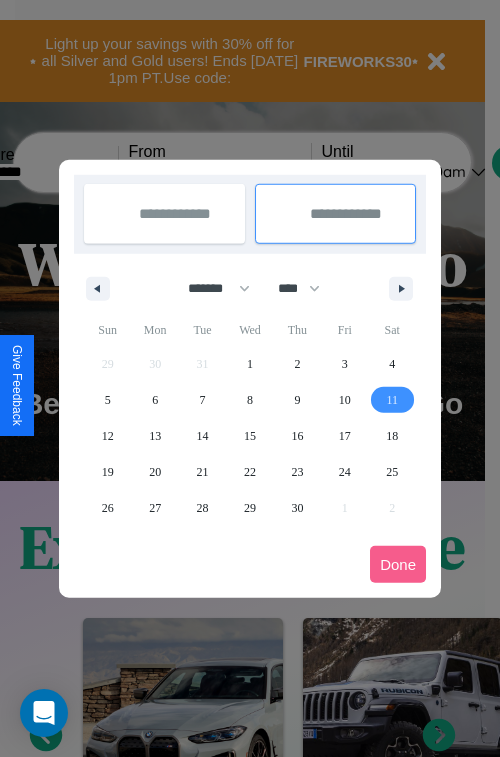 click on "11" at bounding box center (392, 400) 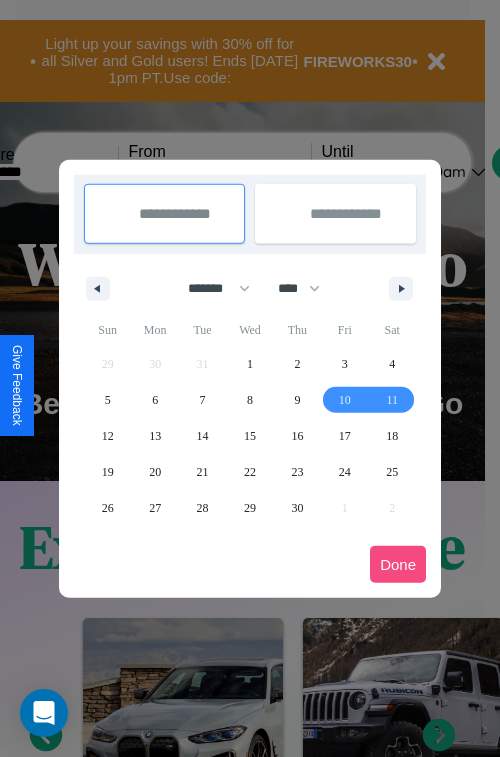 click on "Done" at bounding box center (398, 564) 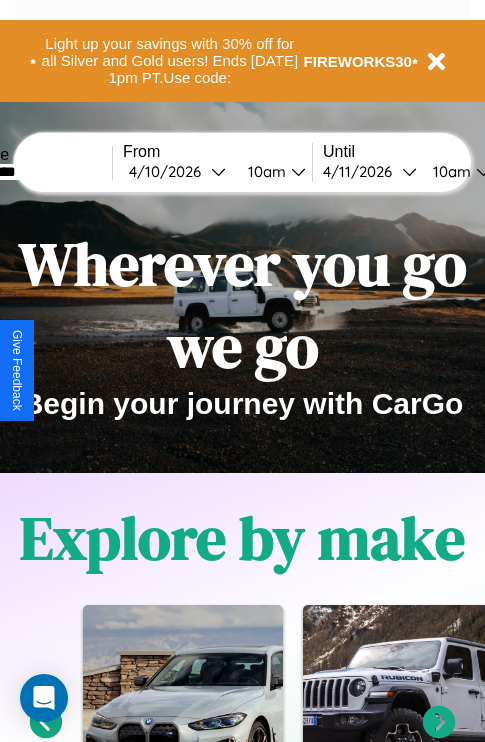 scroll, scrollTop: 0, scrollLeft: 73, axis: horizontal 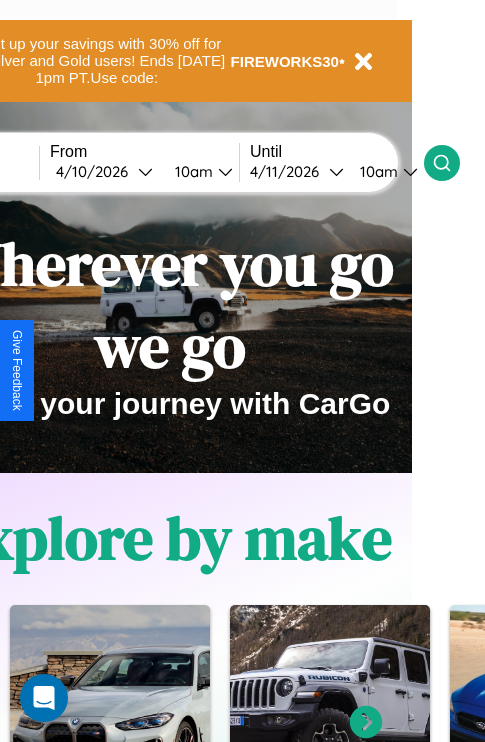 click 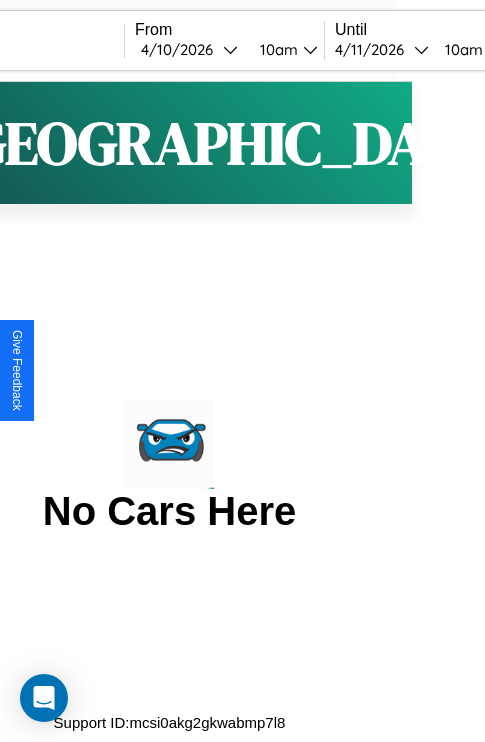 scroll, scrollTop: 0, scrollLeft: 0, axis: both 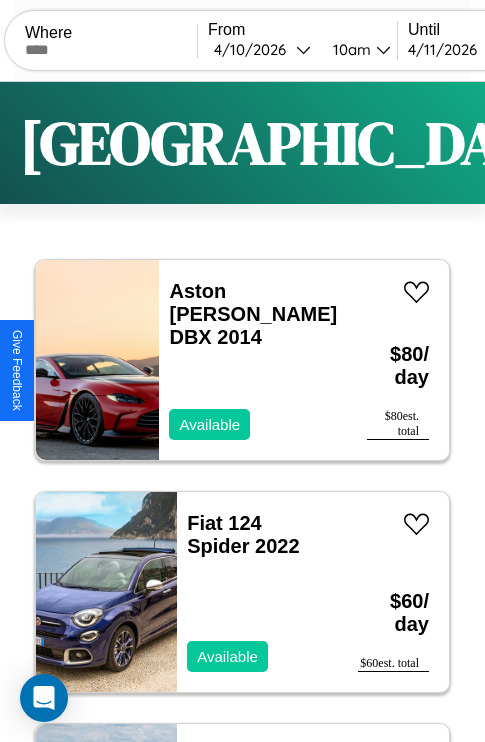 click on "Filters" at bounding box center (640, 143) 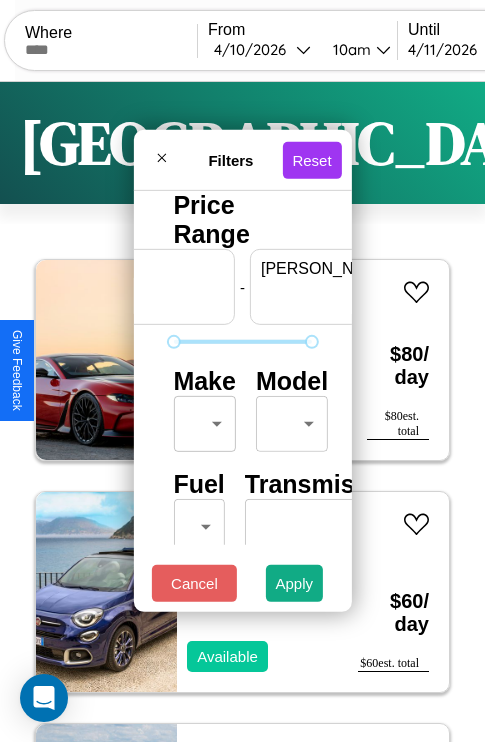 scroll, scrollTop: 0, scrollLeft: 124, axis: horizontal 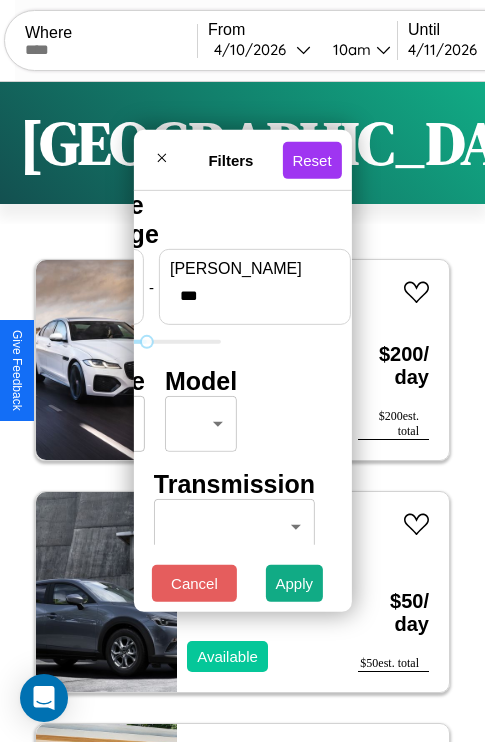 type on "***" 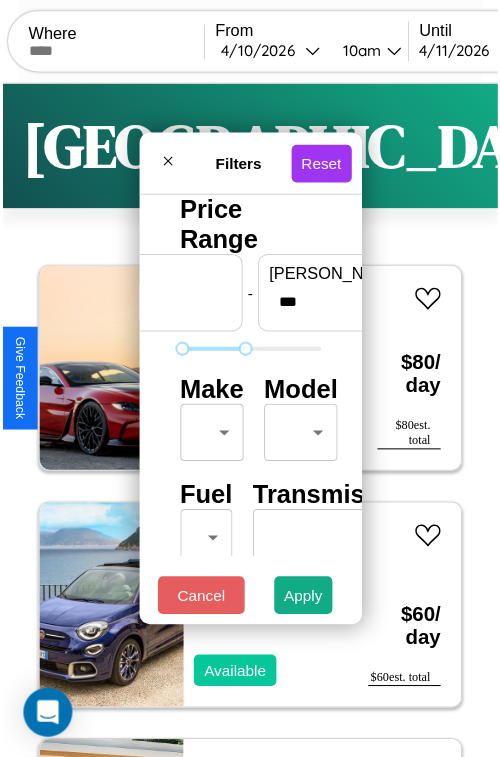 scroll, scrollTop: 59, scrollLeft: 0, axis: vertical 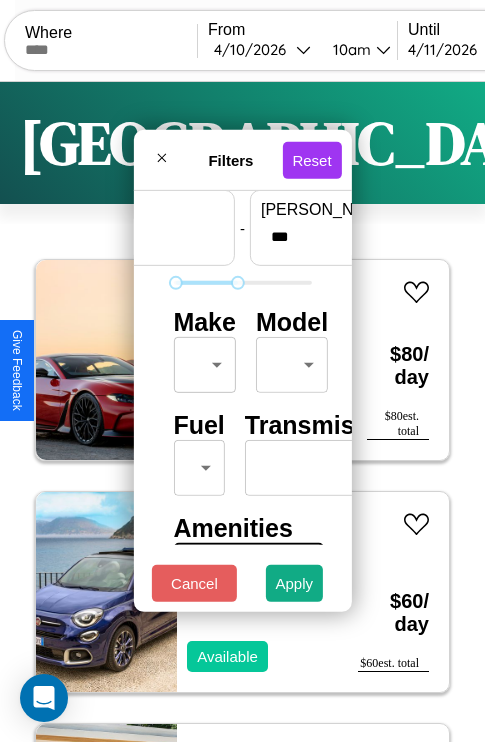 type on "**" 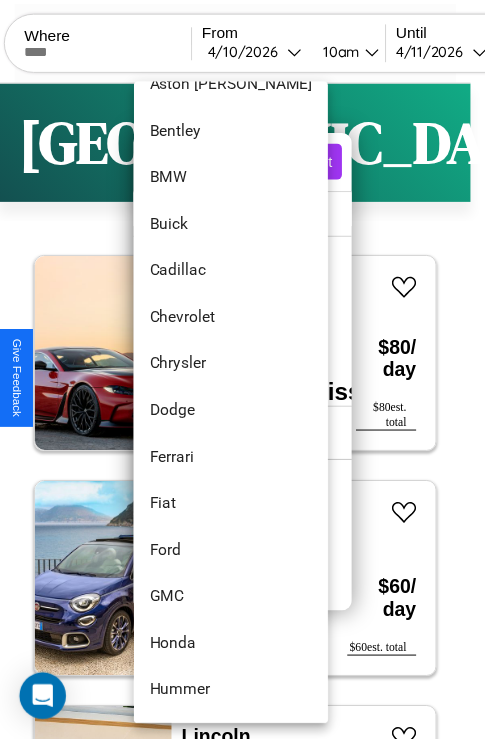 scroll, scrollTop: 230, scrollLeft: 0, axis: vertical 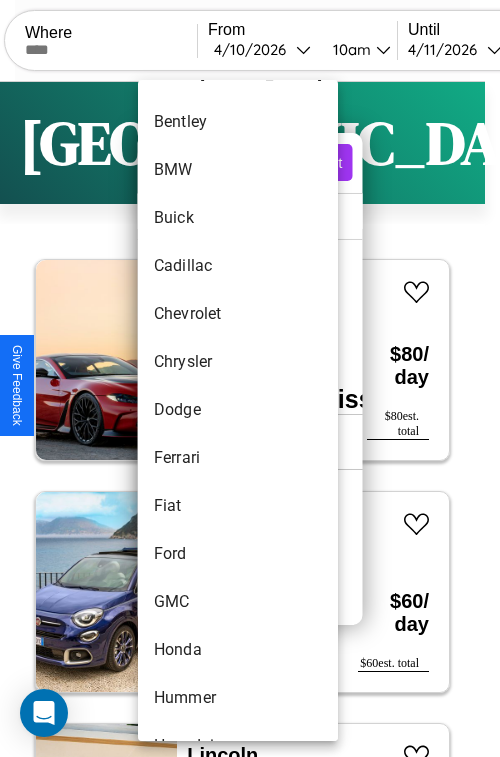 click on "Dodge" at bounding box center (238, 410) 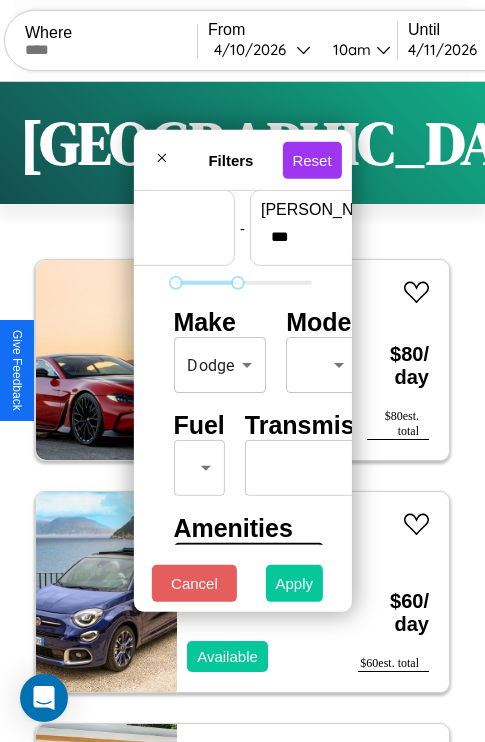 click on "Apply" at bounding box center (295, 583) 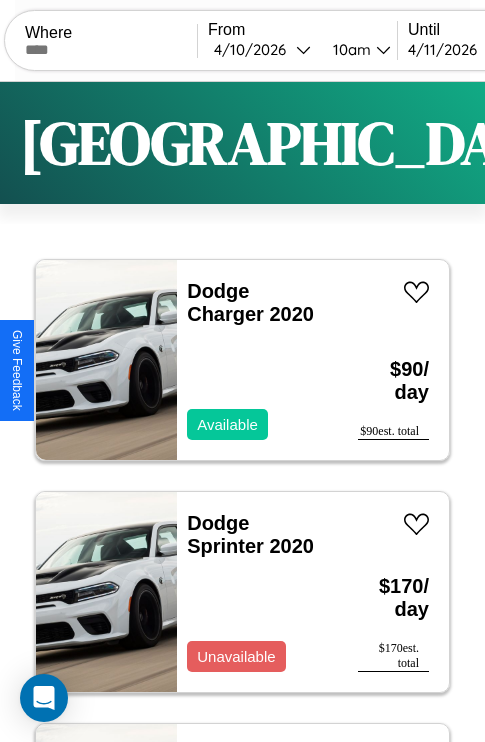 scroll, scrollTop: 95, scrollLeft: 0, axis: vertical 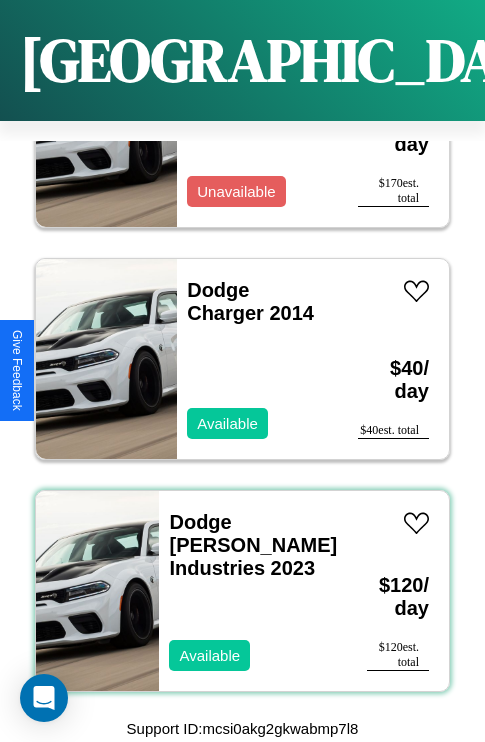 click on "Dodge   [PERSON_NAME] Industries   2023" at bounding box center [253, 545] 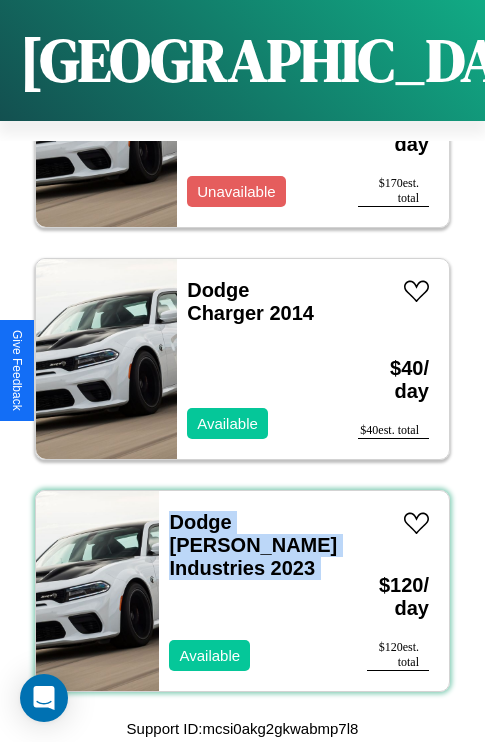 click on "Dodge   [PERSON_NAME] Industries   2023" at bounding box center (253, 545) 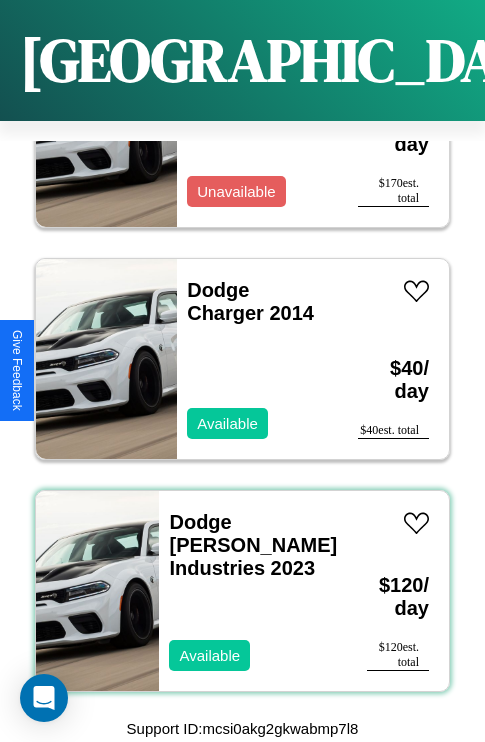 click on "Dodge   [PERSON_NAME] Industries   2023" at bounding box center (253, 545) 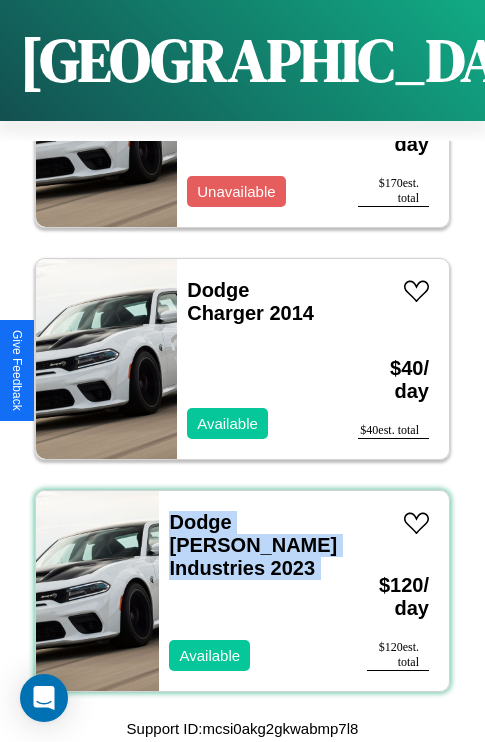 click on "Dodge   [PERSON_NAME] Industries   2023" at bounding box center [253, 545] 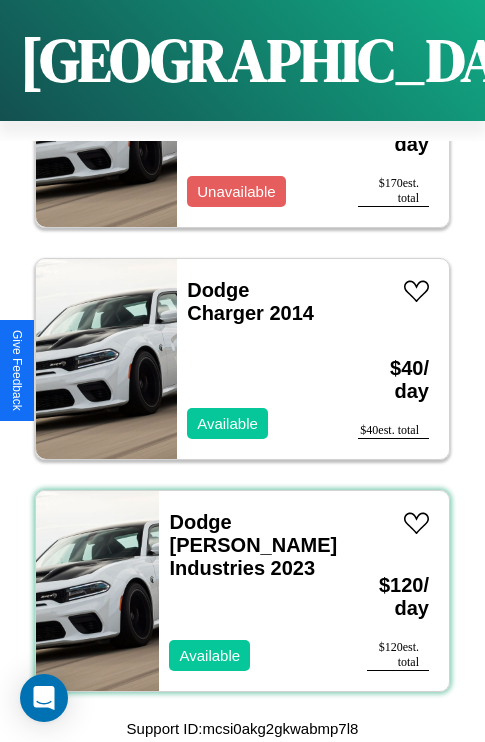 click on "Dodge   [PERSON_NAME] Industries   2023" at bounding box center (253, 545) 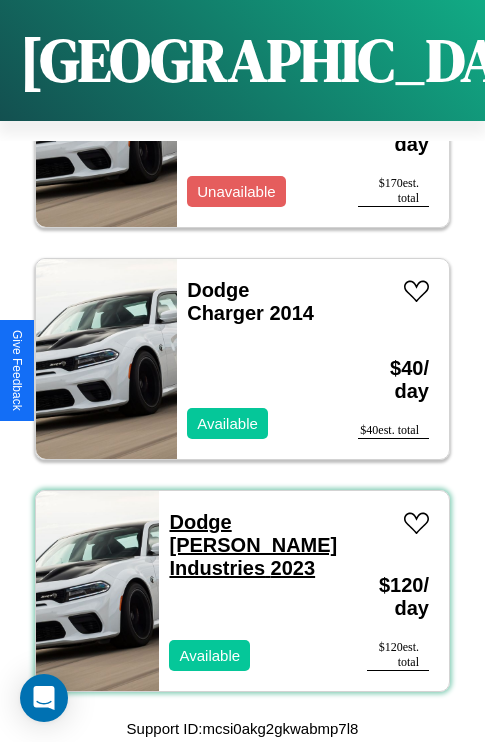 click on "Dodge   [PERSON_NAME] Industries   2023" at bounding box center [253, 545] 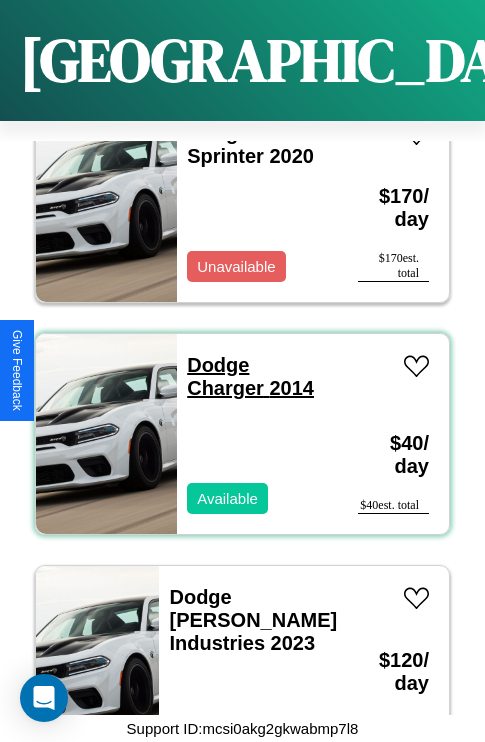 click on "Dodge   Charger   2014" at bounding box center [250, 376] 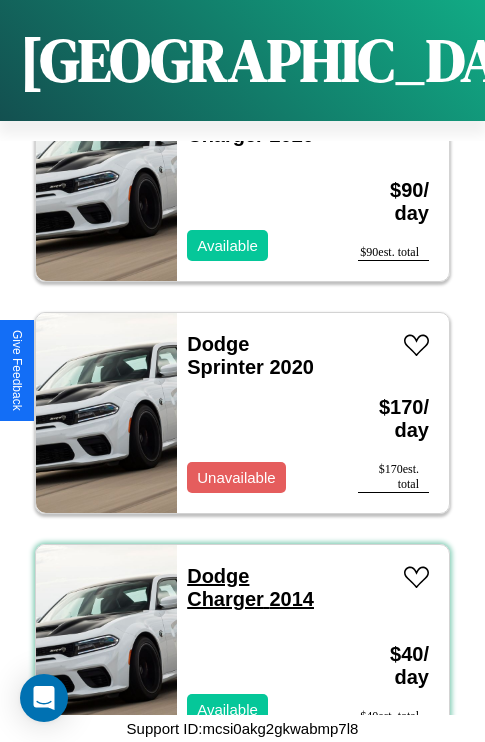 scroll, scrollTop: 75, scrollLeft: 0, axis: vertical 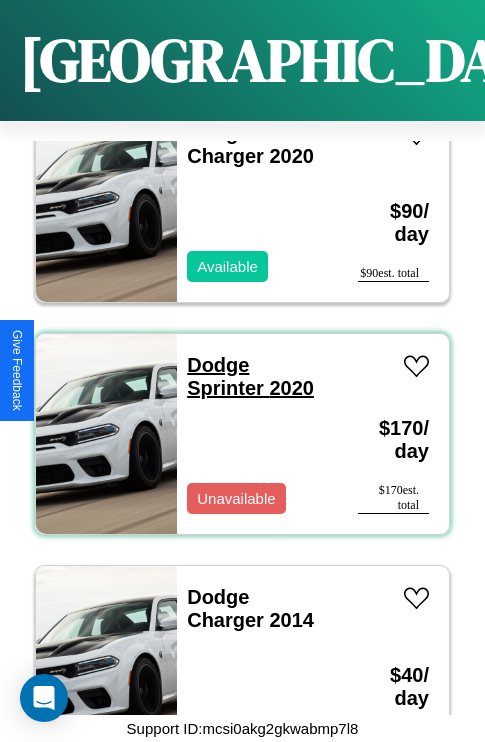 click on "Dodge   Sprinter   2020" at bounding box center [250, 376] 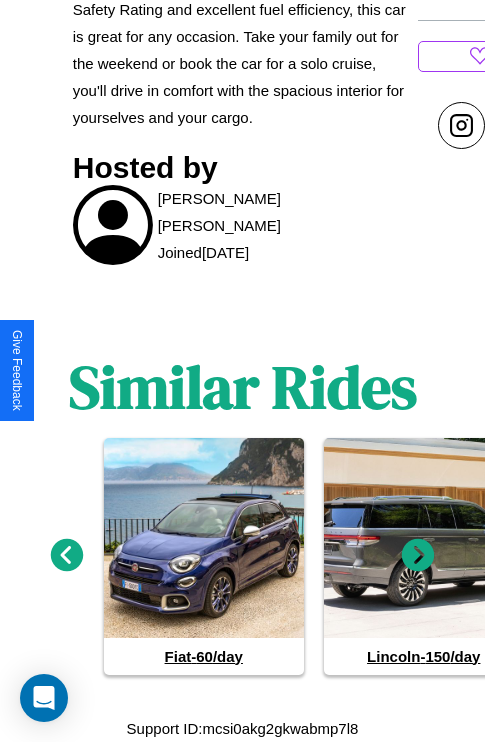 scroll, scrollTop: 945, scrollLeft: 0, axis: vertical 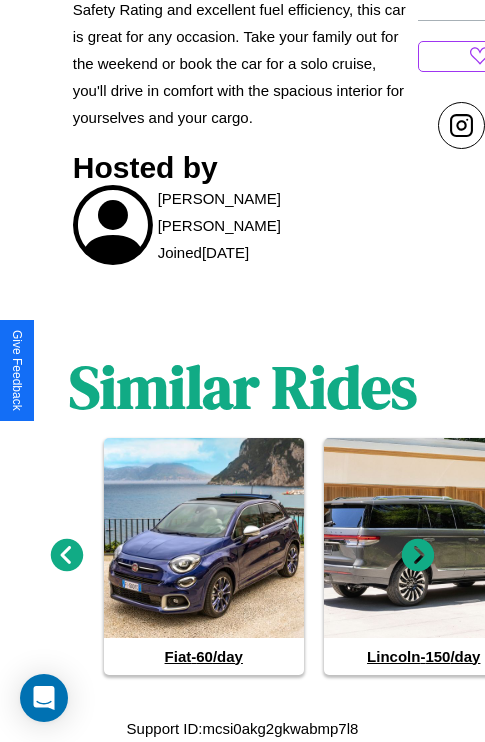 click 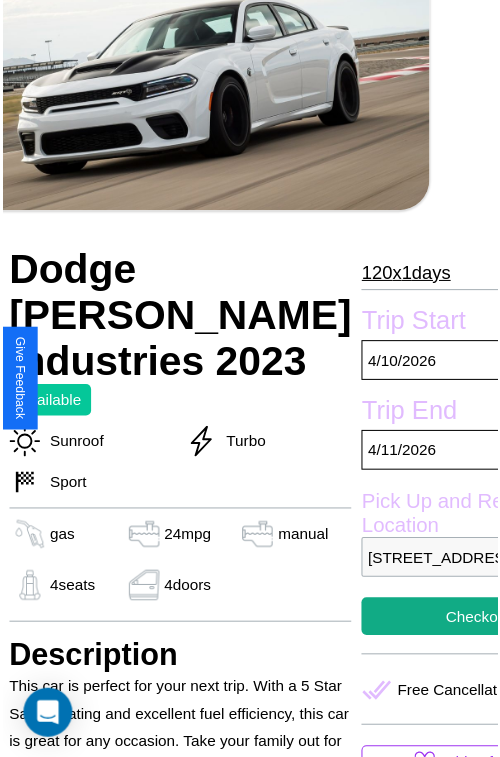 scroll, scrollTop: 99, scrollLeft: 68, axis: both 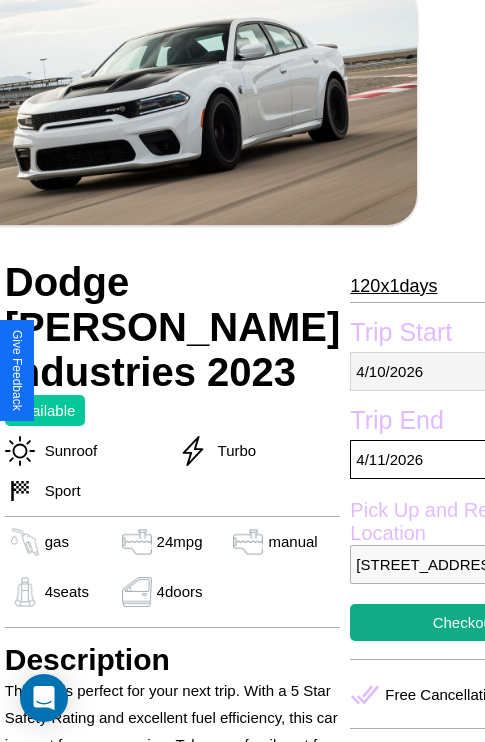 click on "4 / 10 / 2026" at bounding box center (464, 371) 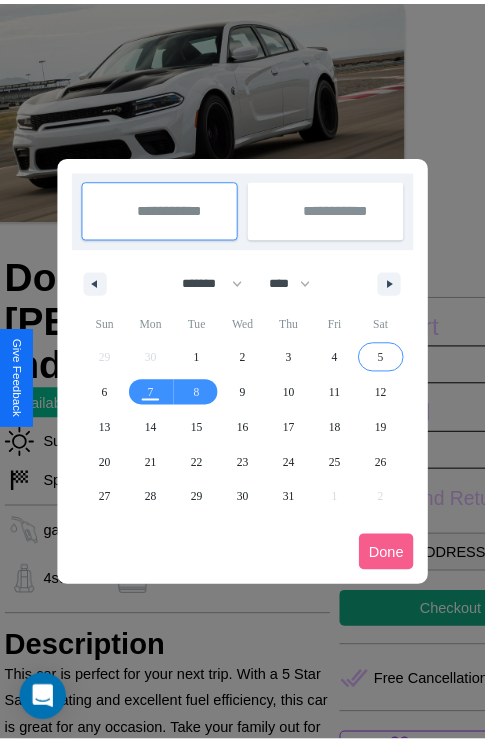 scroll, scrollTop: 0, scrollLeft: 68, axis: horizontal 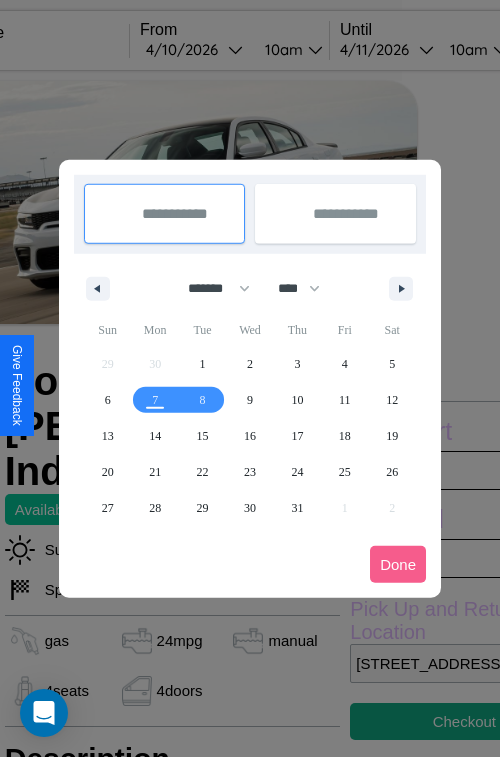click at bounding box center (250, 378) 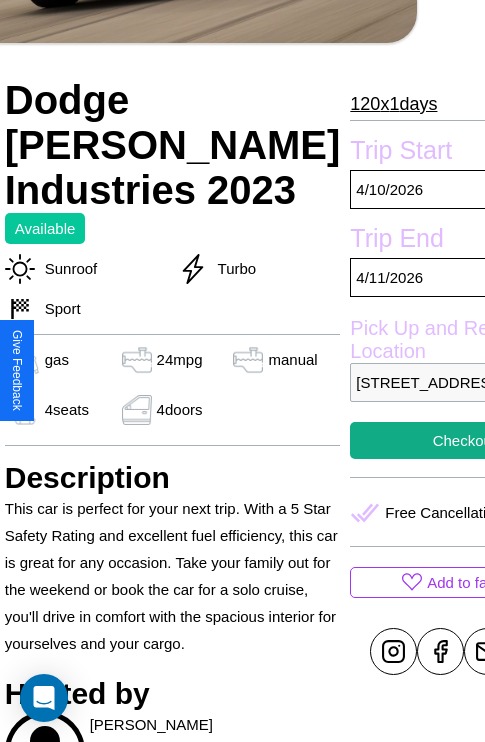 scroll, scrollTop: 306, scrollLeft: 68, axis: both 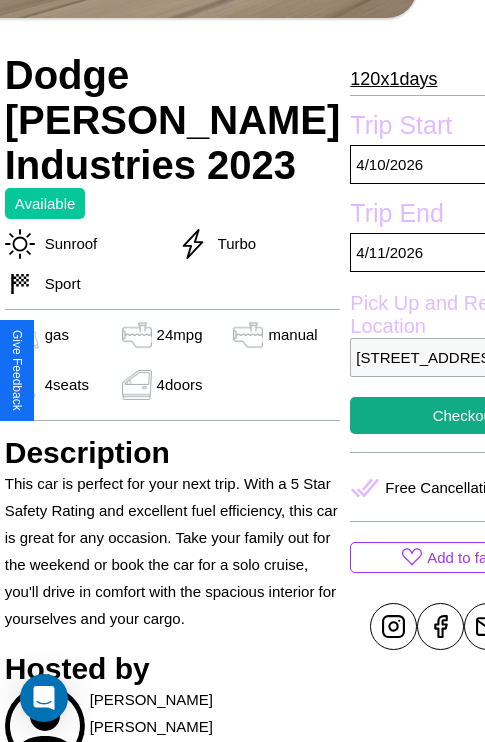 click on "4373 Lake Street  Stockholm  87450 Sweden" at bounding box center [464, 357] 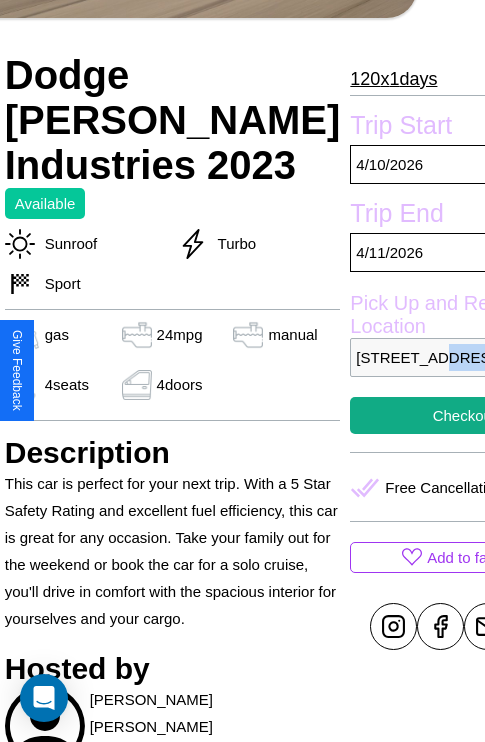 click on "4373 Lake Street  Stockholm  87450 Sweden" at bounding box center [464, 357] 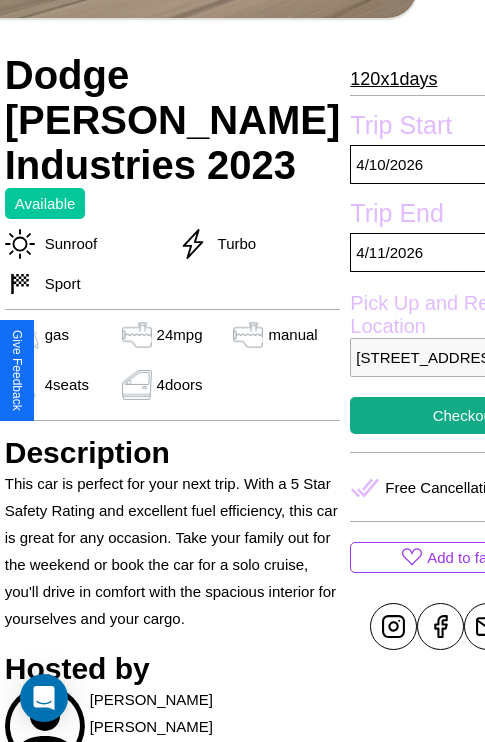 click on "4373 Lake Street  Stockholm  87450 Sweden" at bounding box center (464, 357) 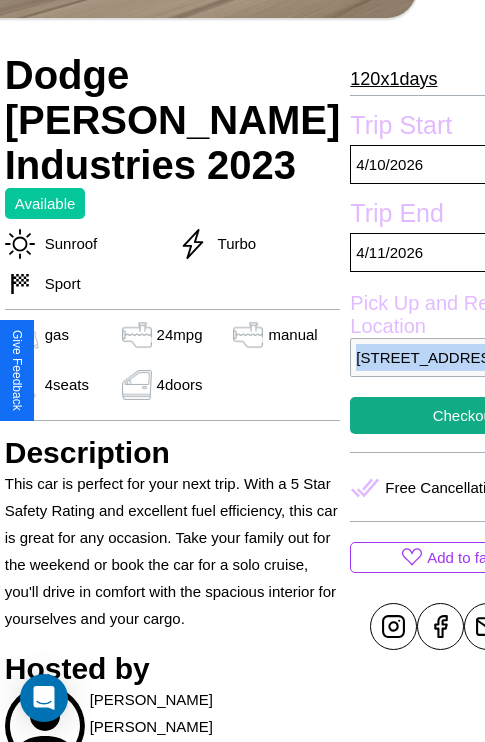 click on "4373 Lake Street  Stockholm  87450 Sweden" at bounding box center [464, 357] 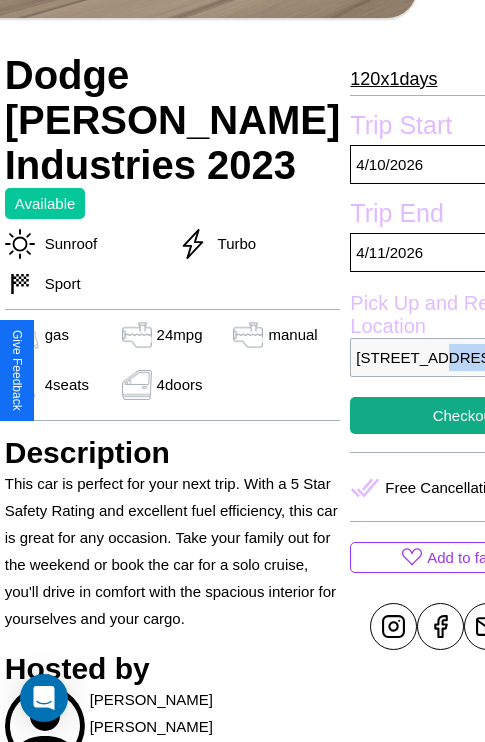 click on "4373 Lake Street  Stockholm  87450 Sweden" at bounding box center [464, 357] 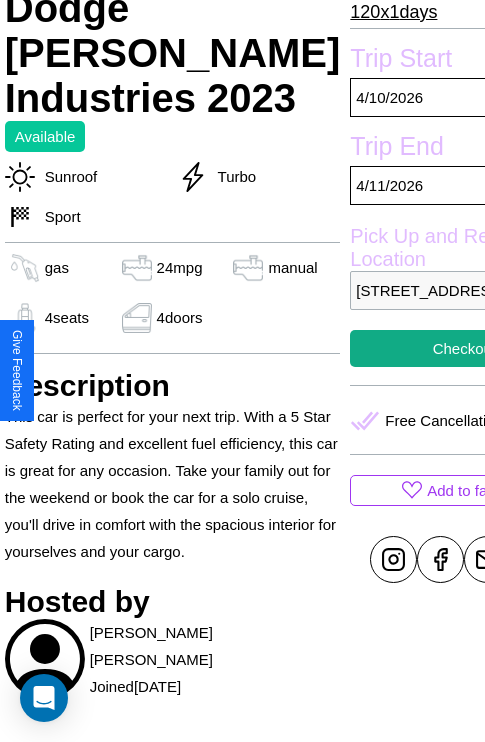 scroll, scrollTop: 377, scrollLeft: 68, axis: both 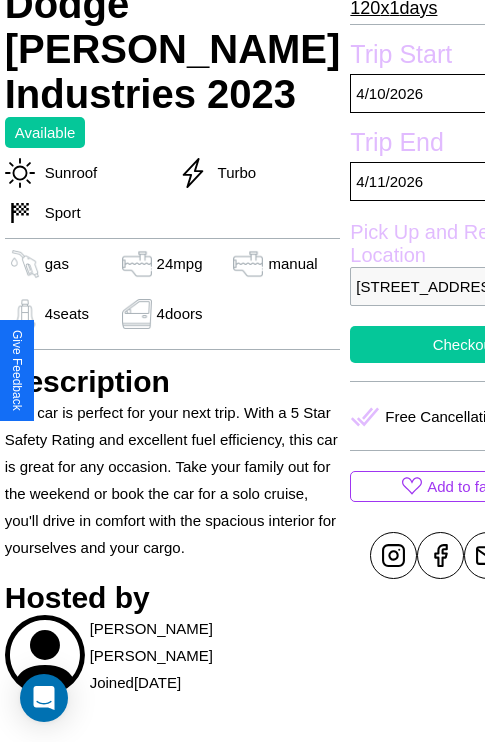 click on "Checkout" at bounding box center (464, 344) 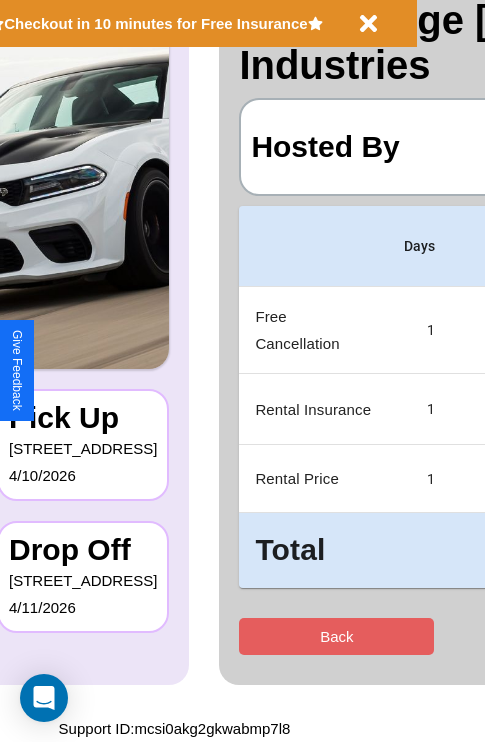 scroll, scrollTop: 0, scrollLeft: 0, axis: both 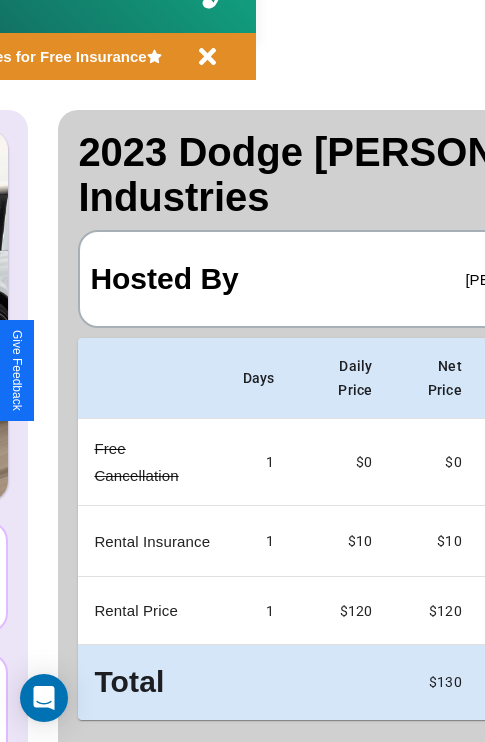 click on "Back" at bounding box center [175, 768] 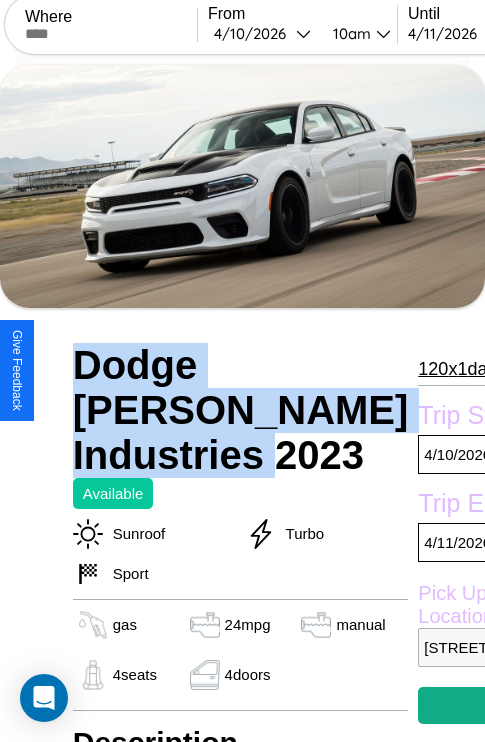 scroll, scrollTop: 14, scrollLeft: 0, axis: vertical 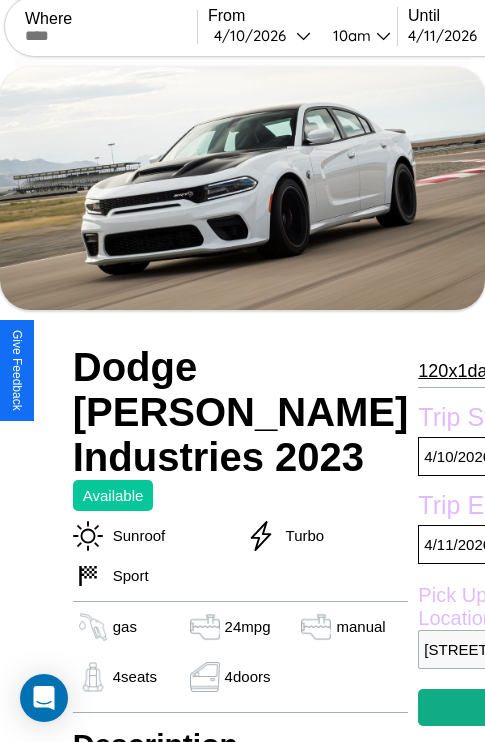 click on "120  x  1  days" at bounding box center [461, 371] 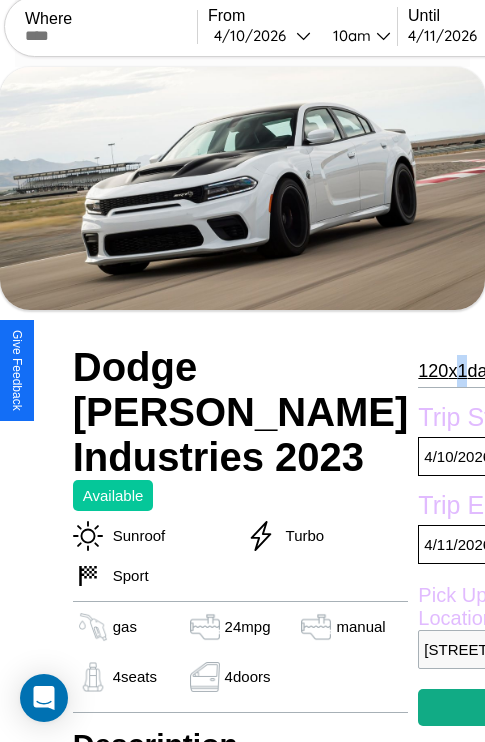 click on "120  x  1  days" at bounding box center (461, 371) 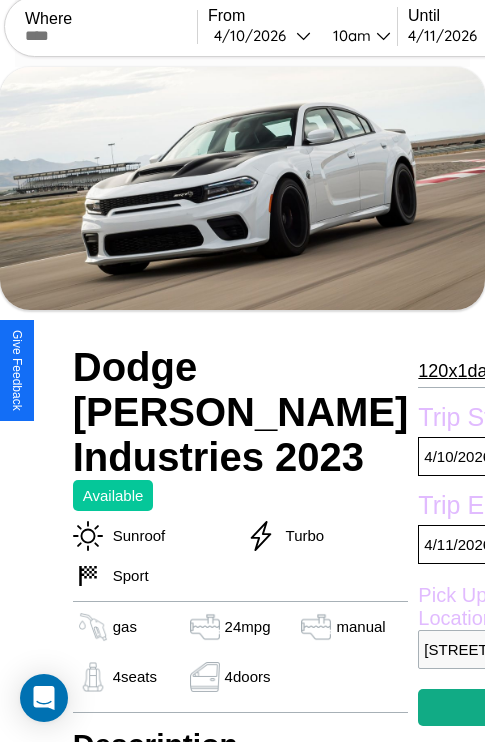 click on "120  x  1  days" at bounding box center (461, 371) 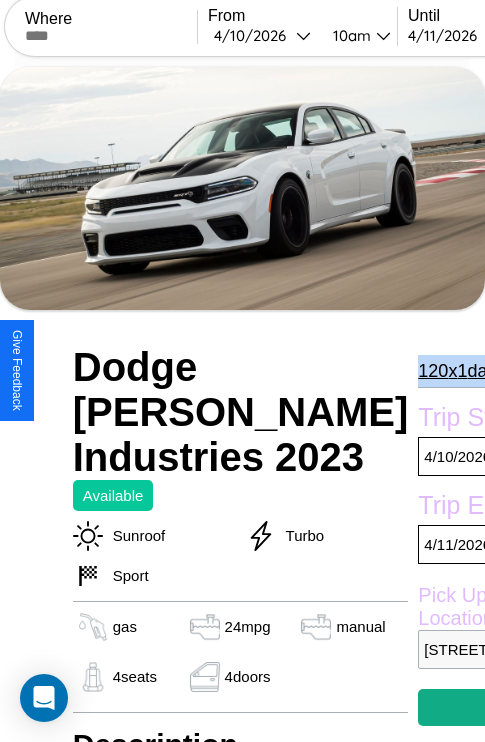 click on "120  x  1  days" at bounding box center (461, 371) 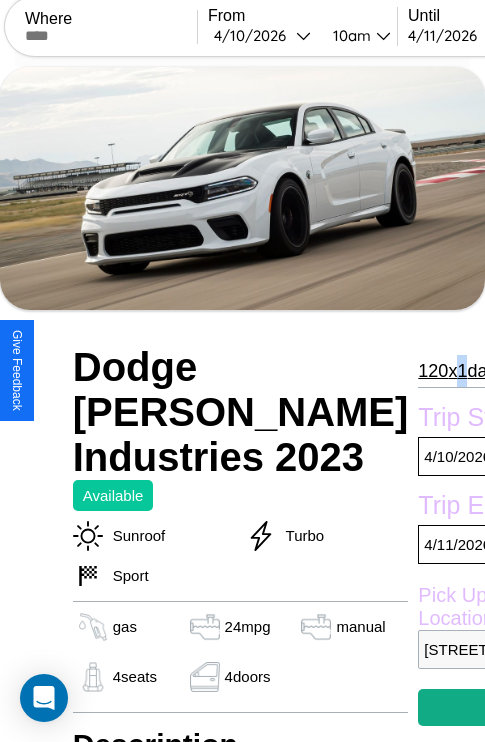 click on "120  x  1  days" at bounding box center [461, 371] 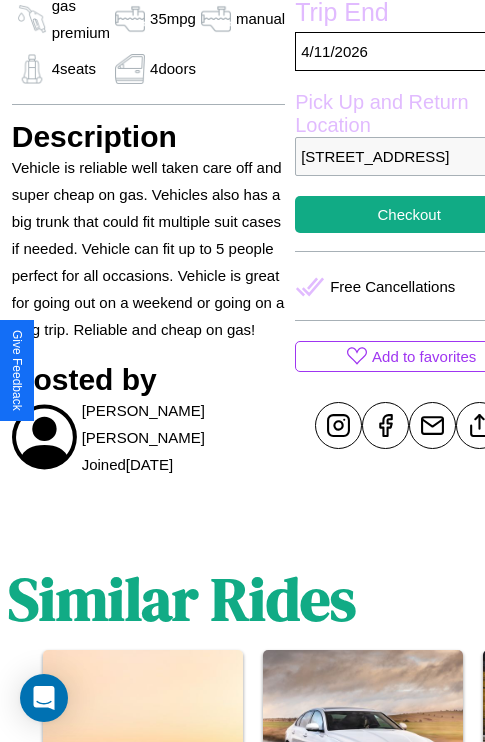 scroll, scrollTop: 588, scrollLeft: 71, axis: both 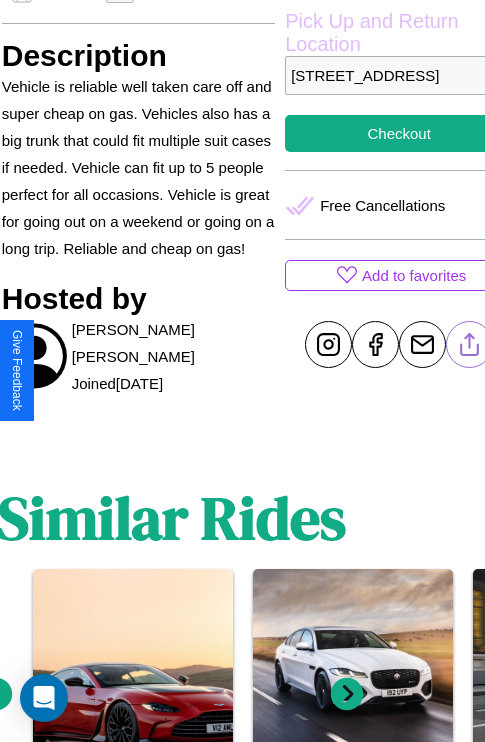 click 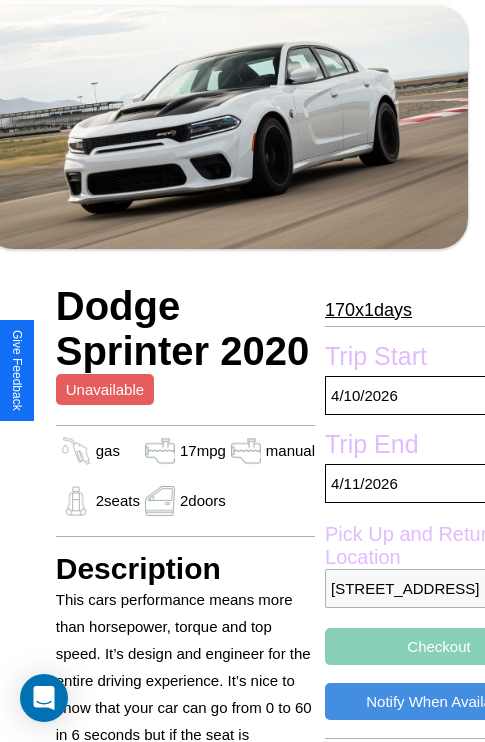 scroll, scrollTop: 306, scrollLeft: 68, axis: both 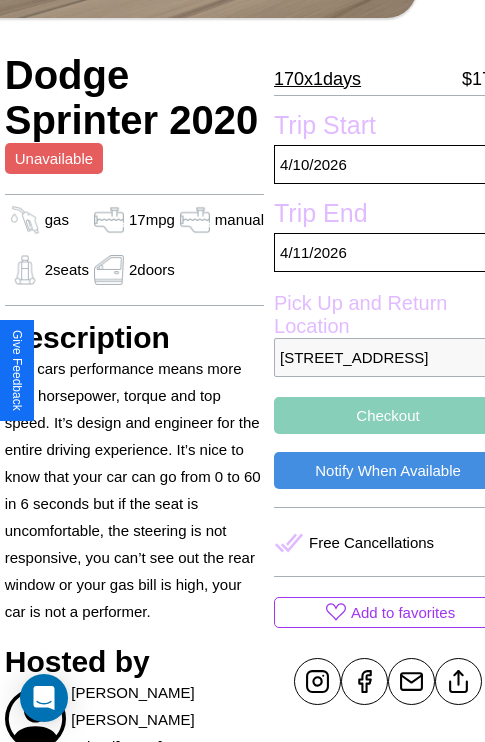 click on "[STREET_ADDRESS]" at bounding box center [388, 357] 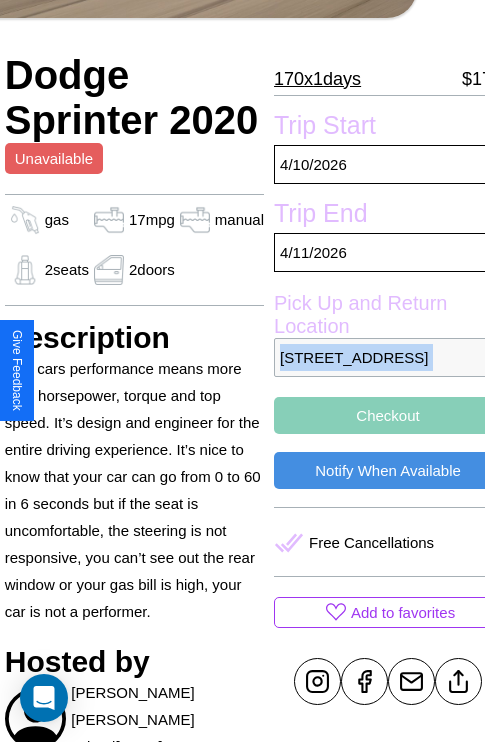 click on "1211 Second Street  Stockholm  88695 Sweden" at bounding box center [388, 357] 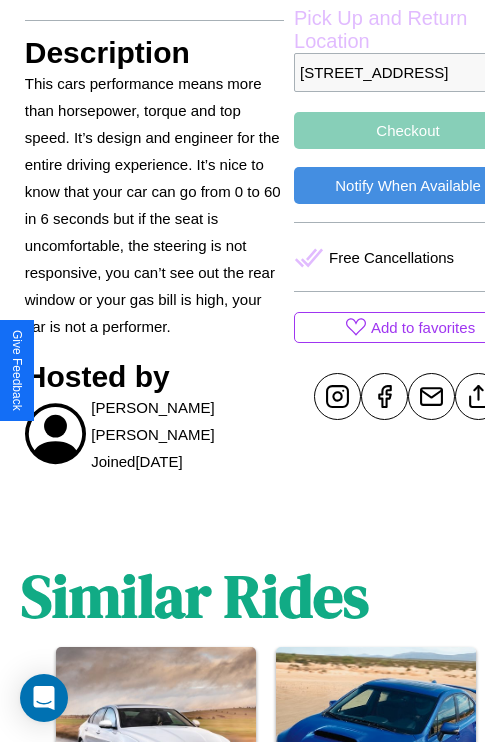 scroll, scrollTop: 844, scrollLeft: 30, axis: both 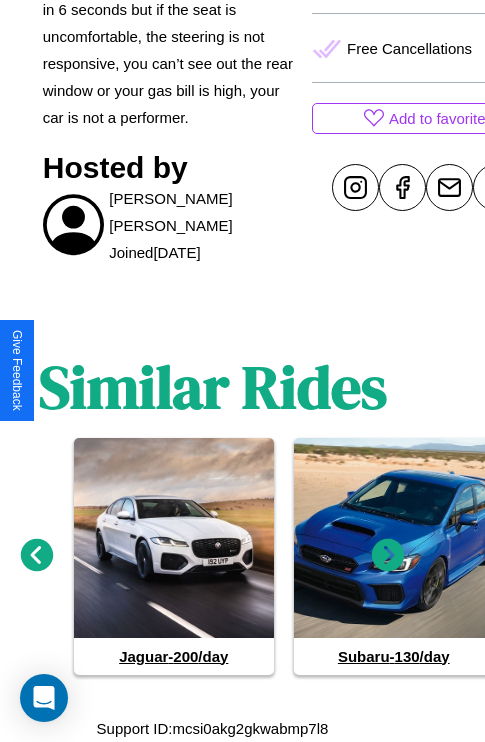 click 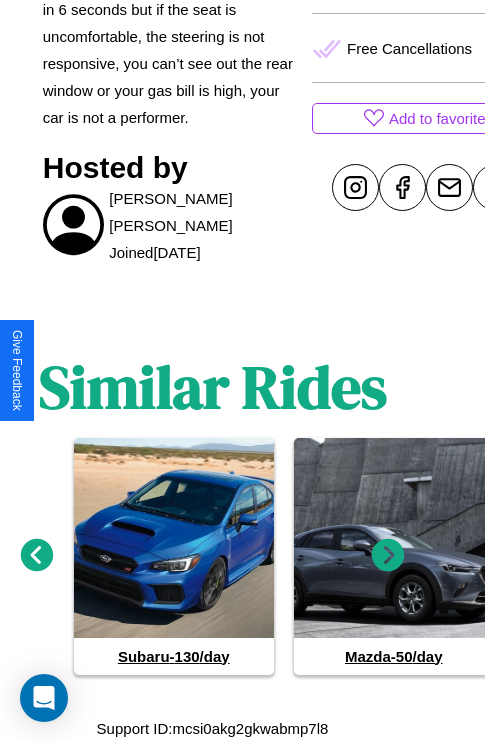 click 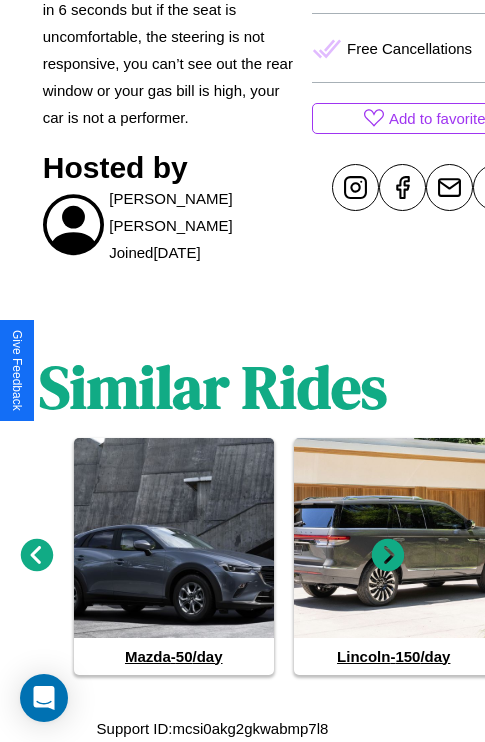 click 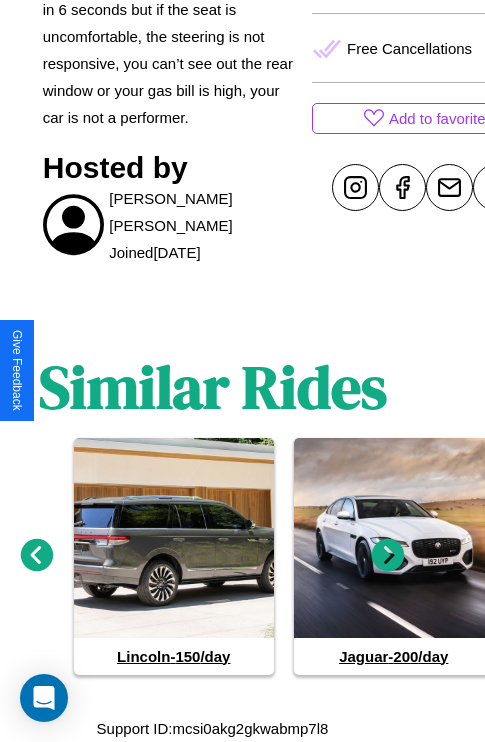 click 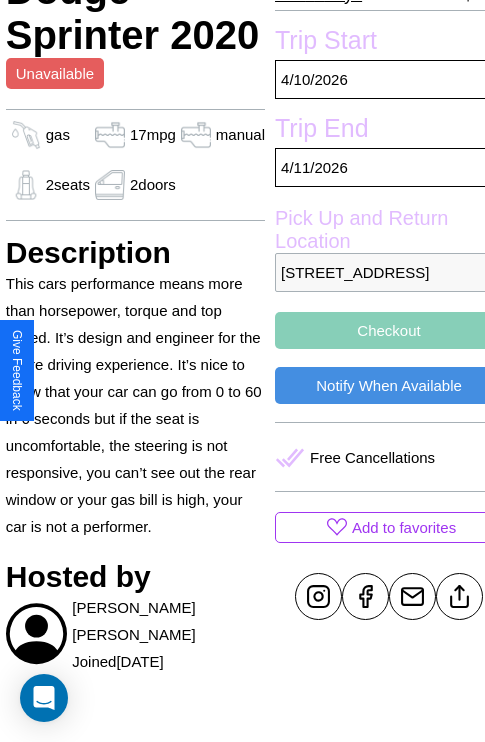scroll, scrollTop: 377, scrollLeft: 68, axis: both 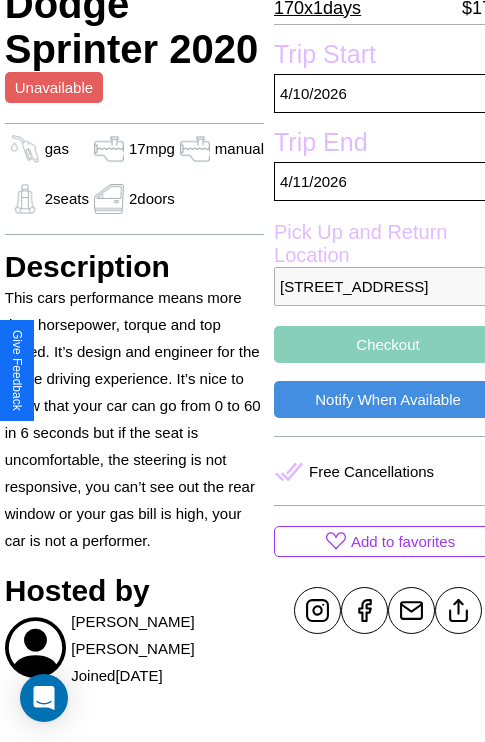 click on "Checkout" at bounding box center (388, 344) 